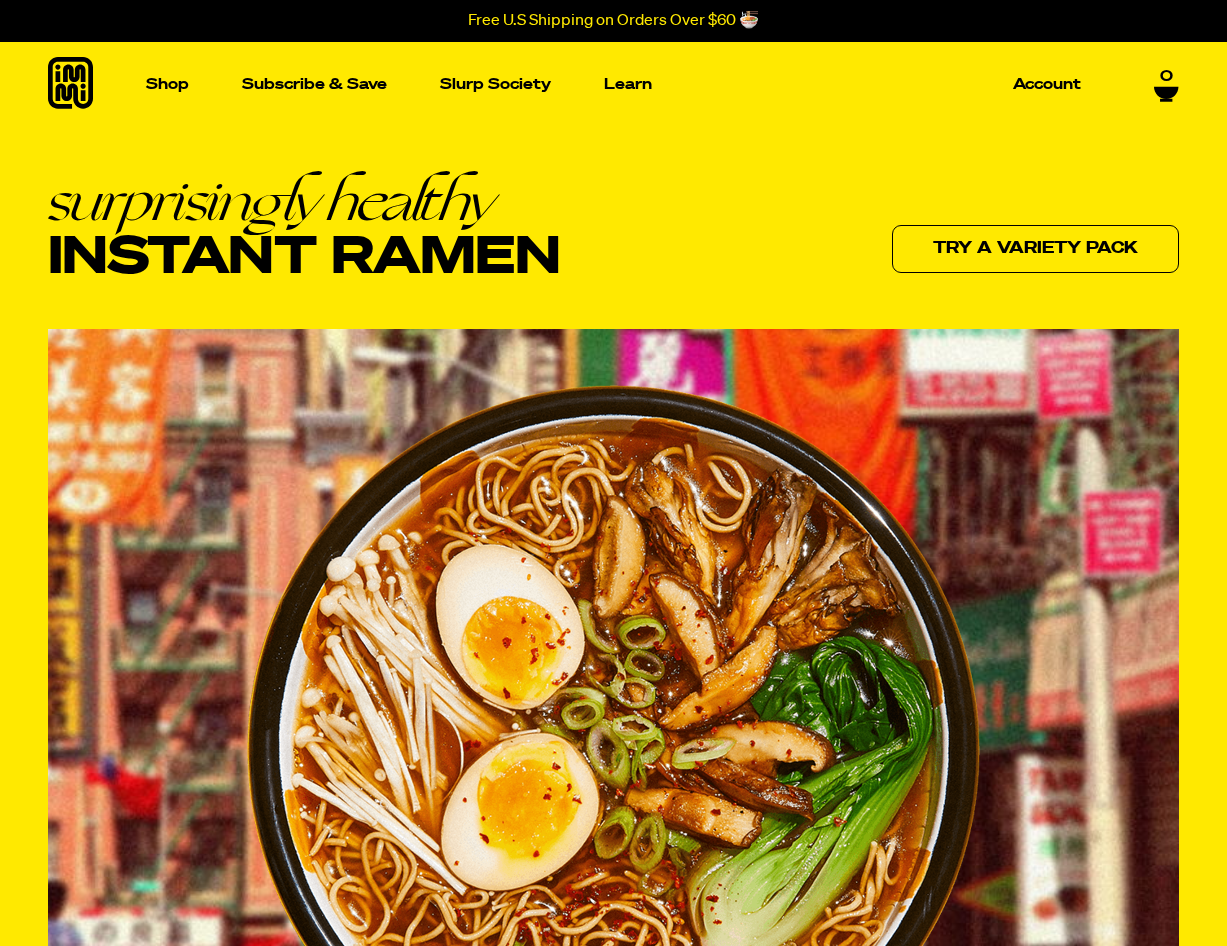 scroll, scrollTop: 0, scrollLeft: 0, axis: both 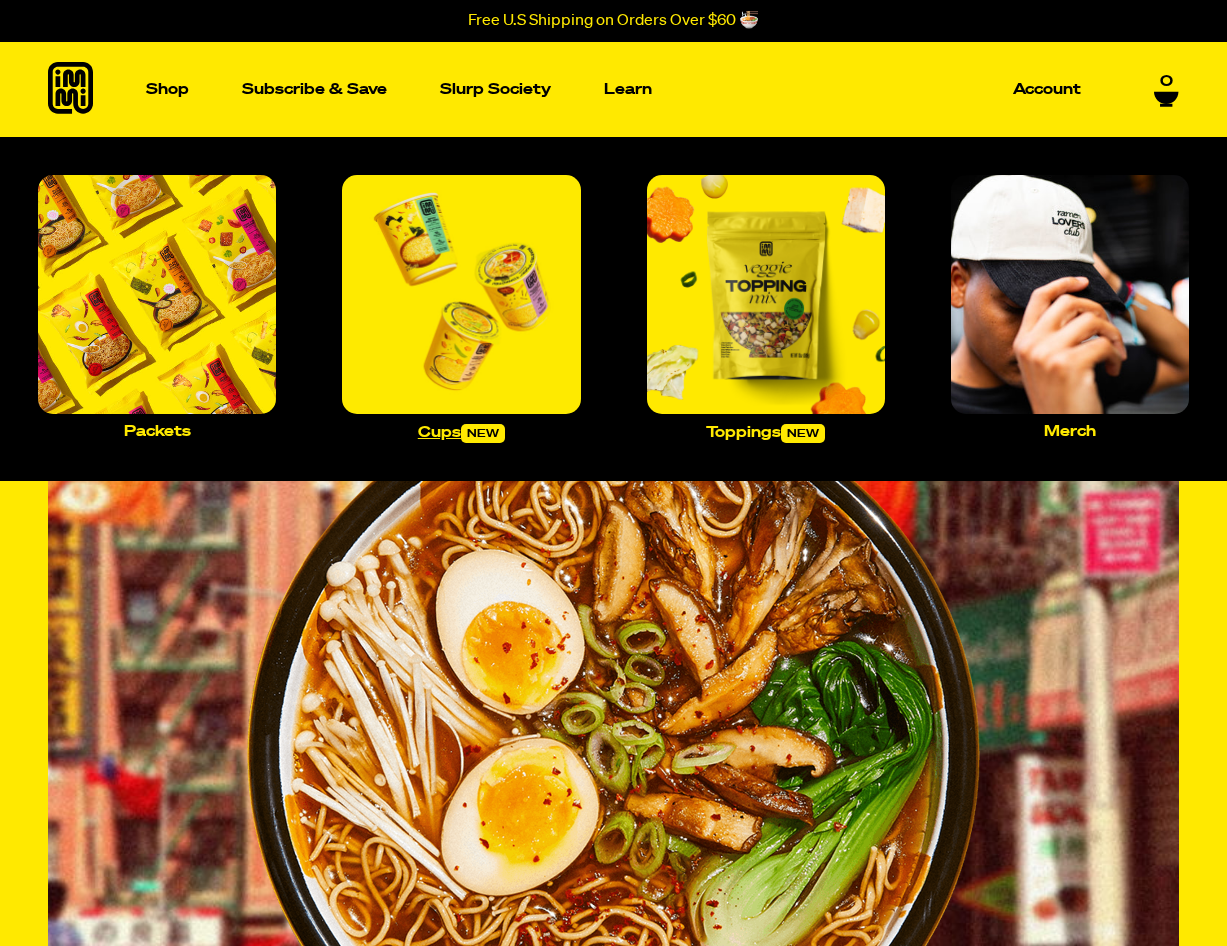 click at bounding box center [461, 294] 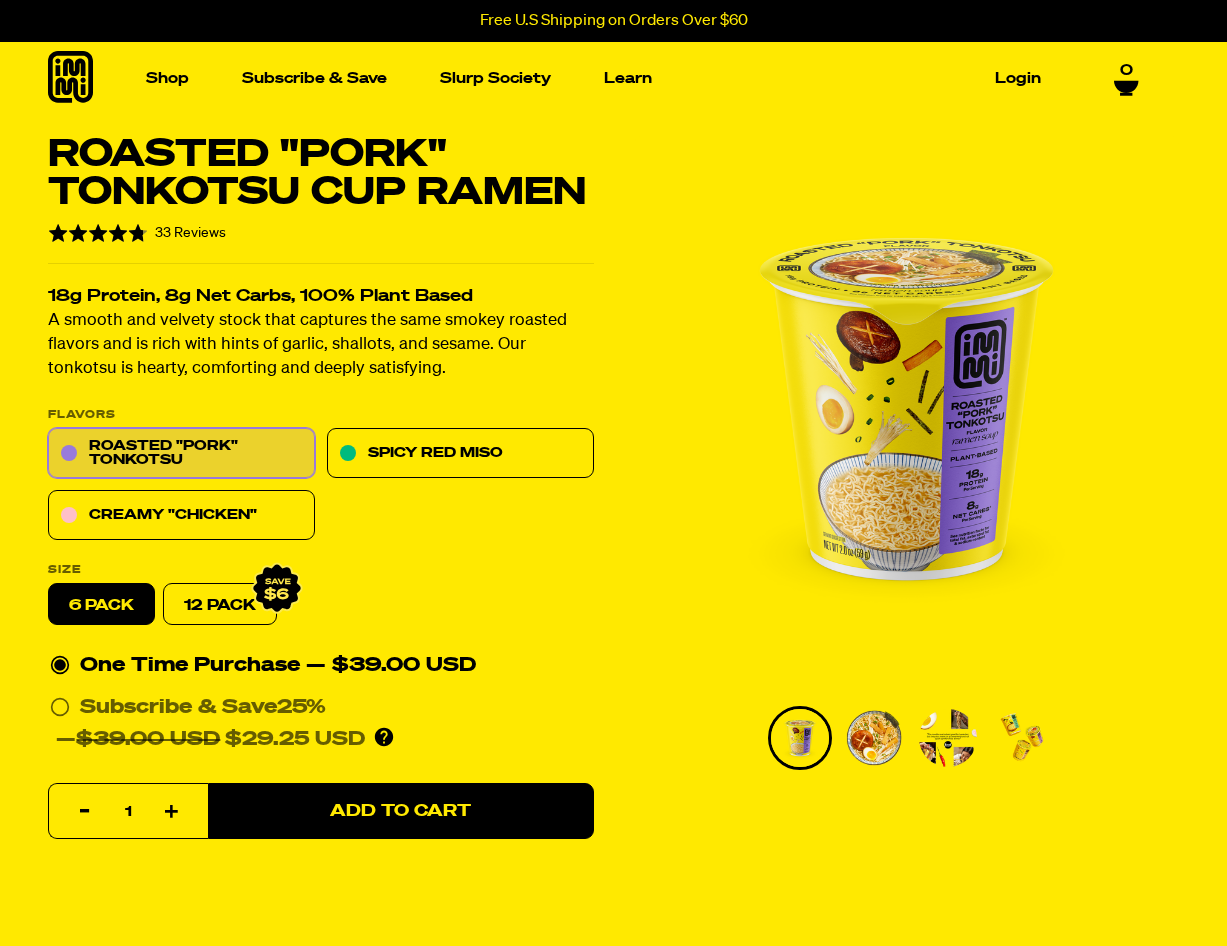 scroll, scrollTop: 0, scrollLeft: 0, axis: both 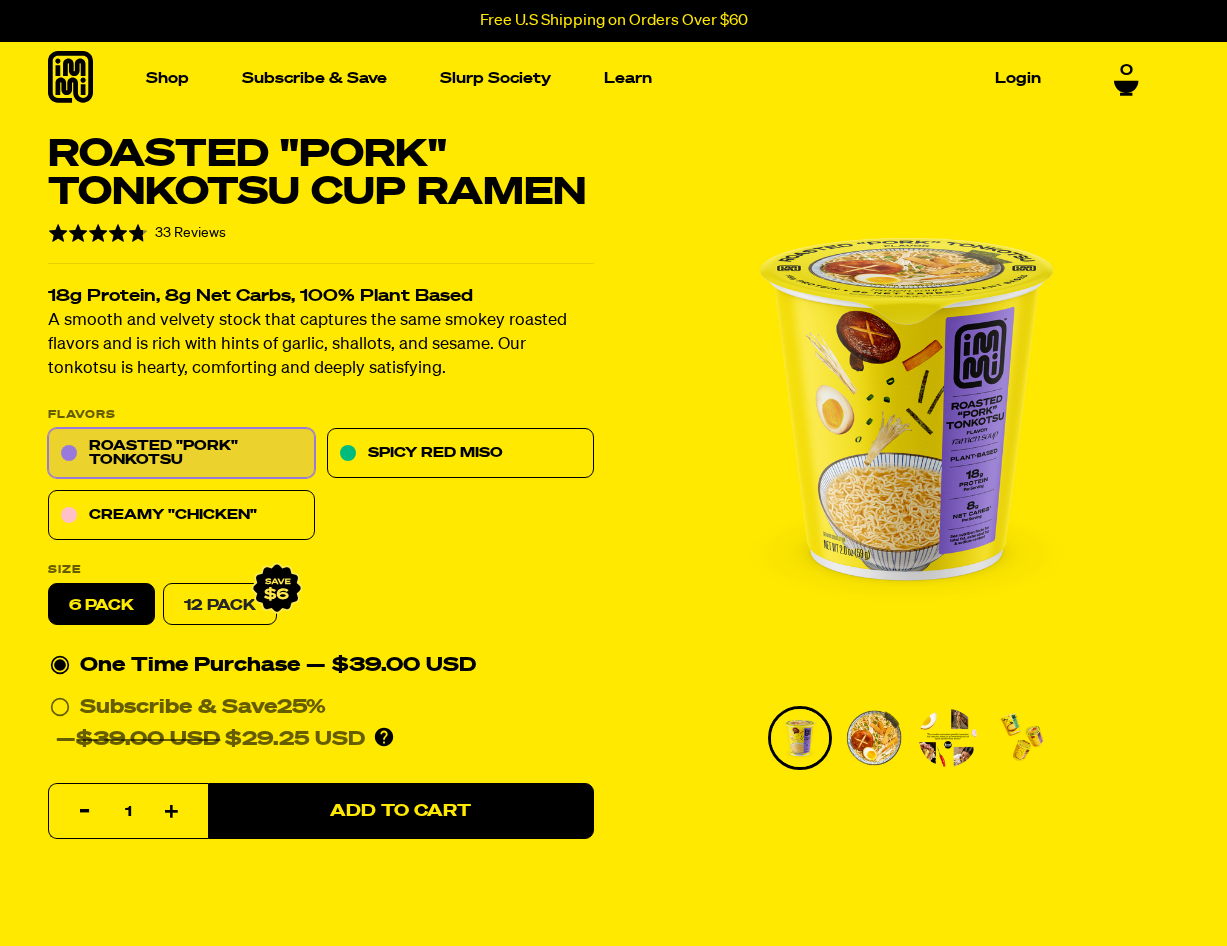click on "12 Pack" at bounding box center (220, 605) 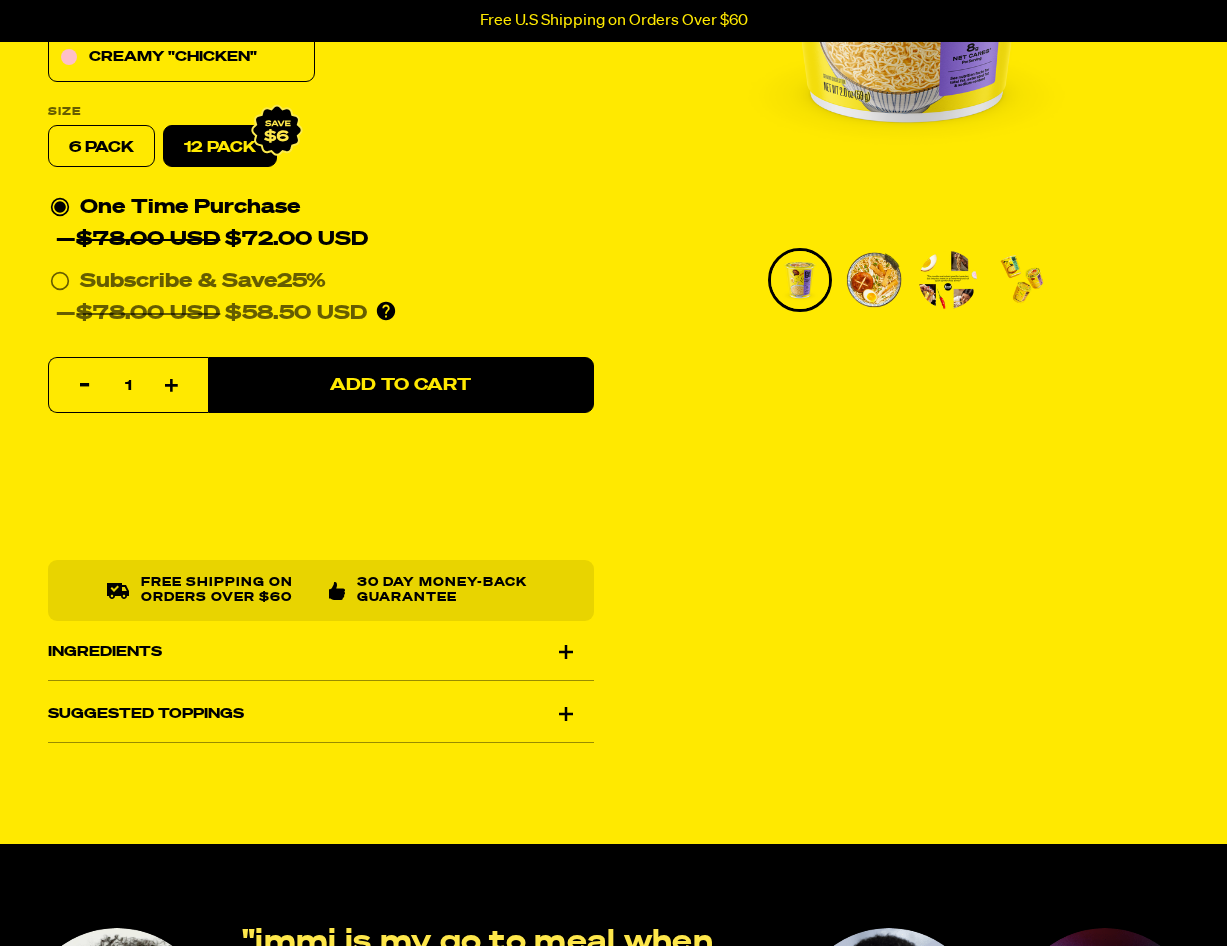 scroll, scrollTop: 510, scrollLeft: 0, axis: vertical 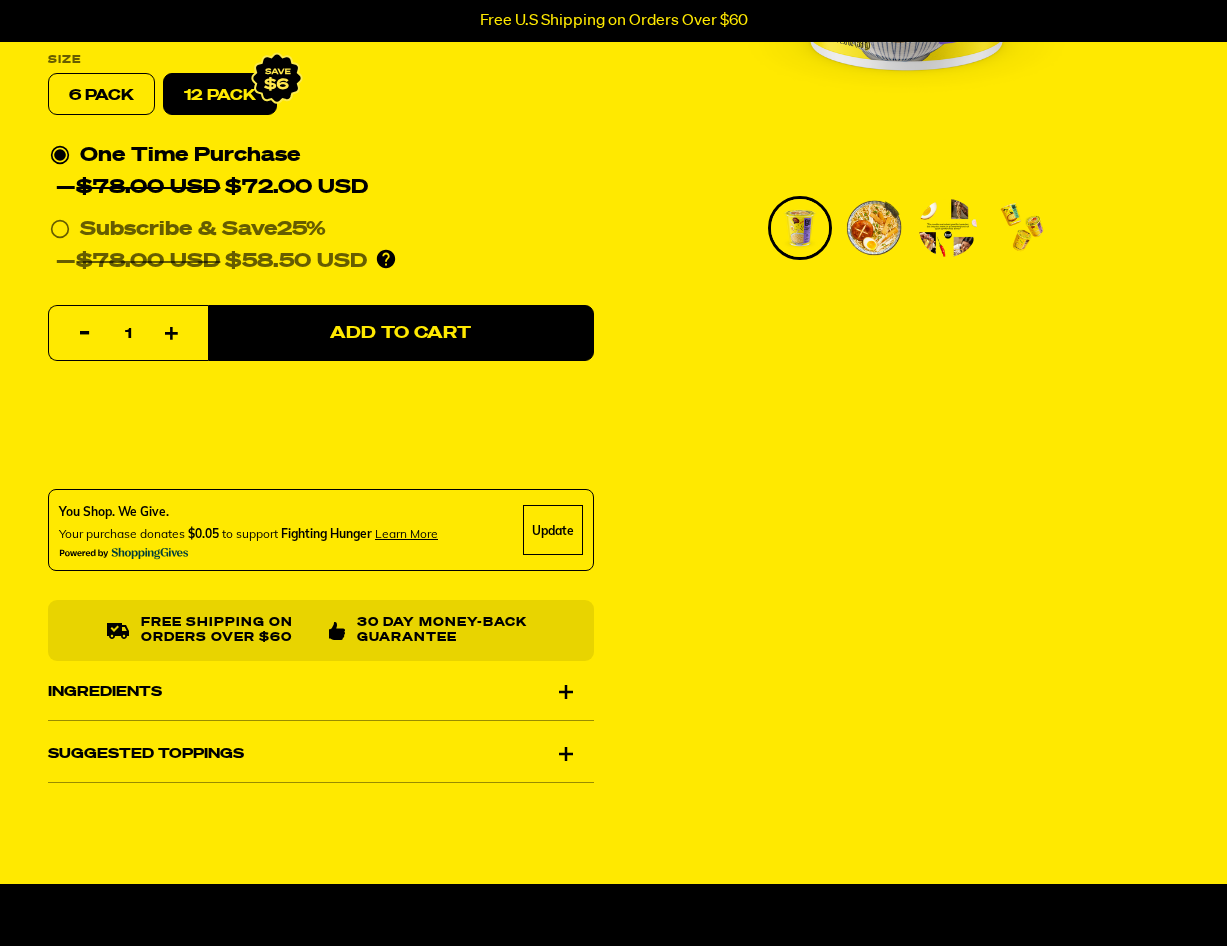 click on "Suggested Toppings" at bounding box center (321, 754) 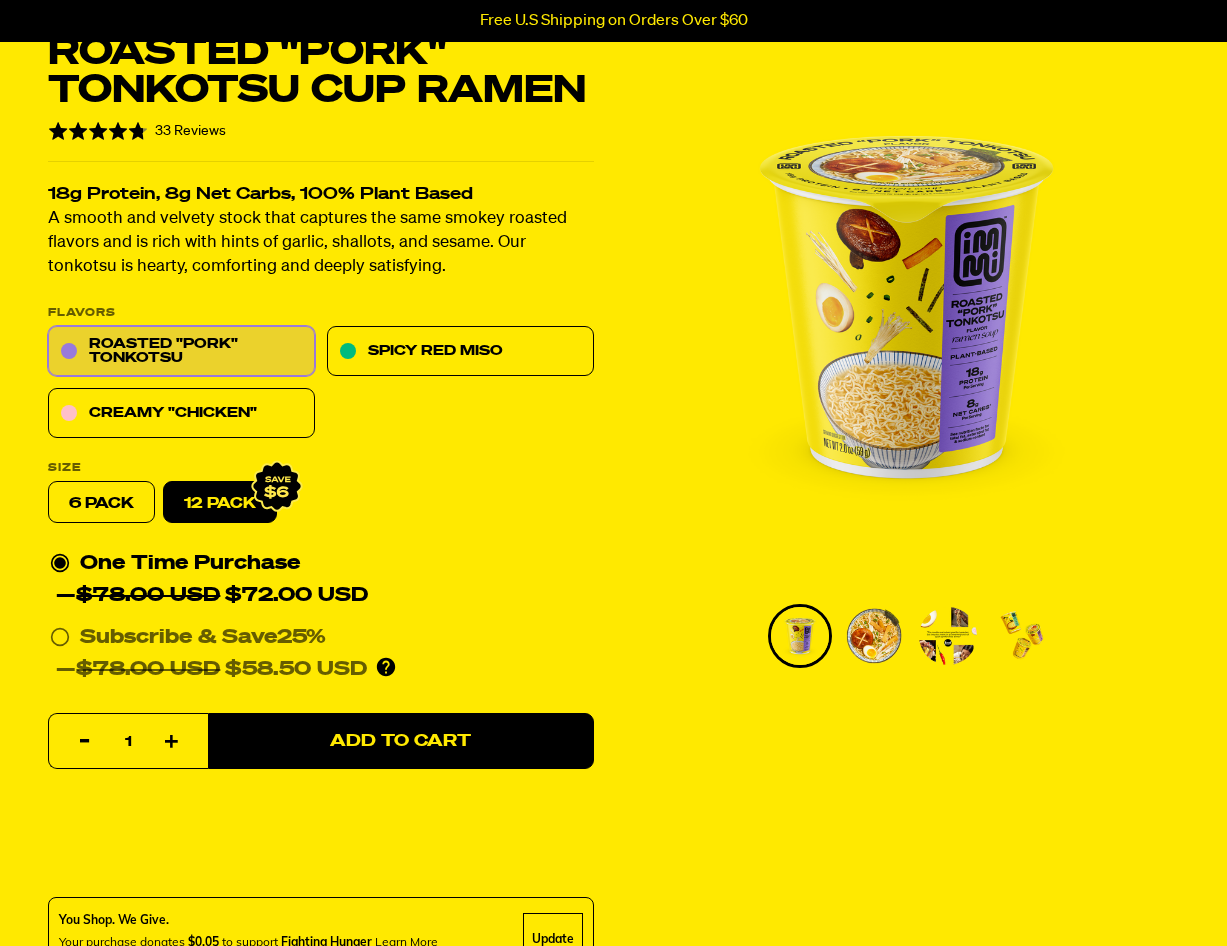 scroll, scrollTop: 0, scrollLeft: 0, axis: both 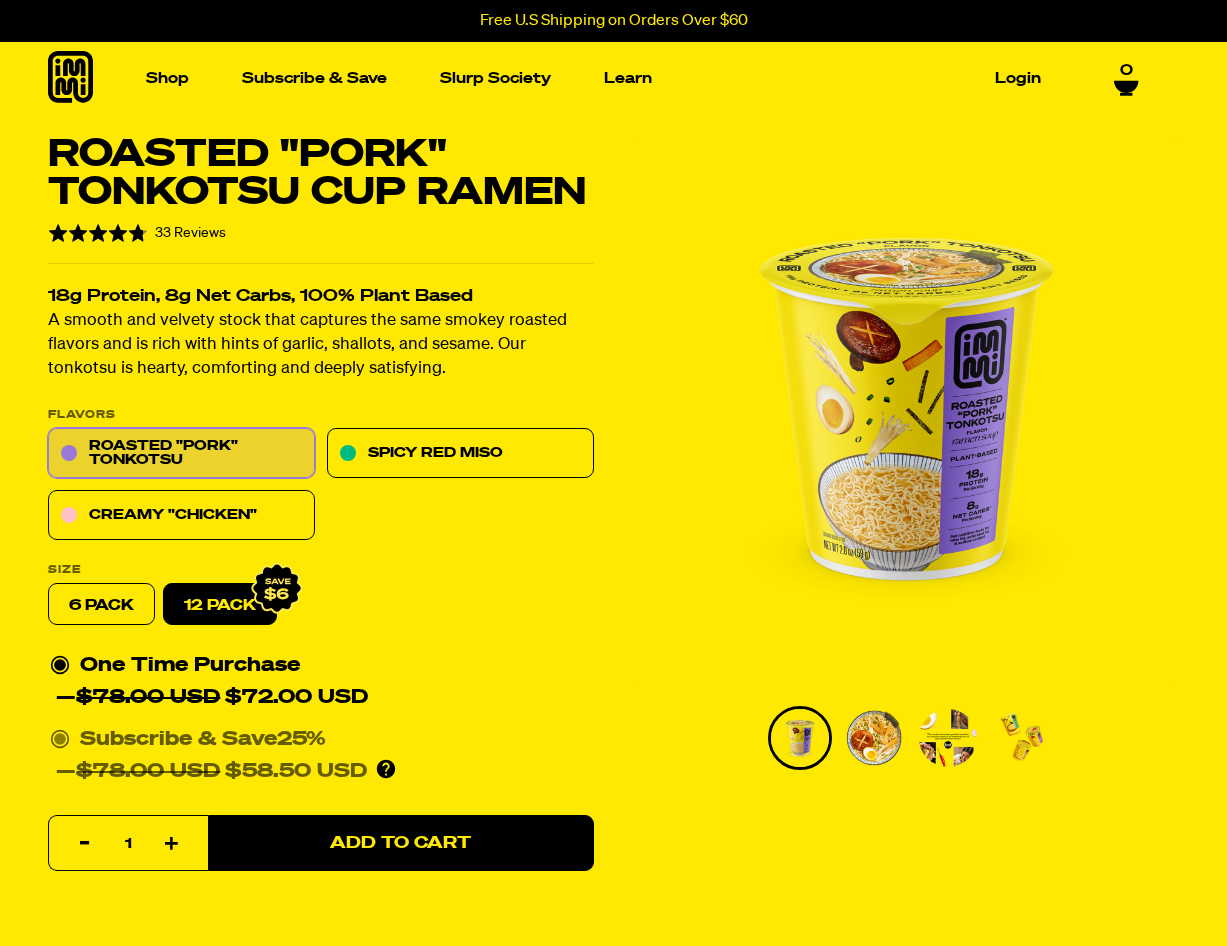 click 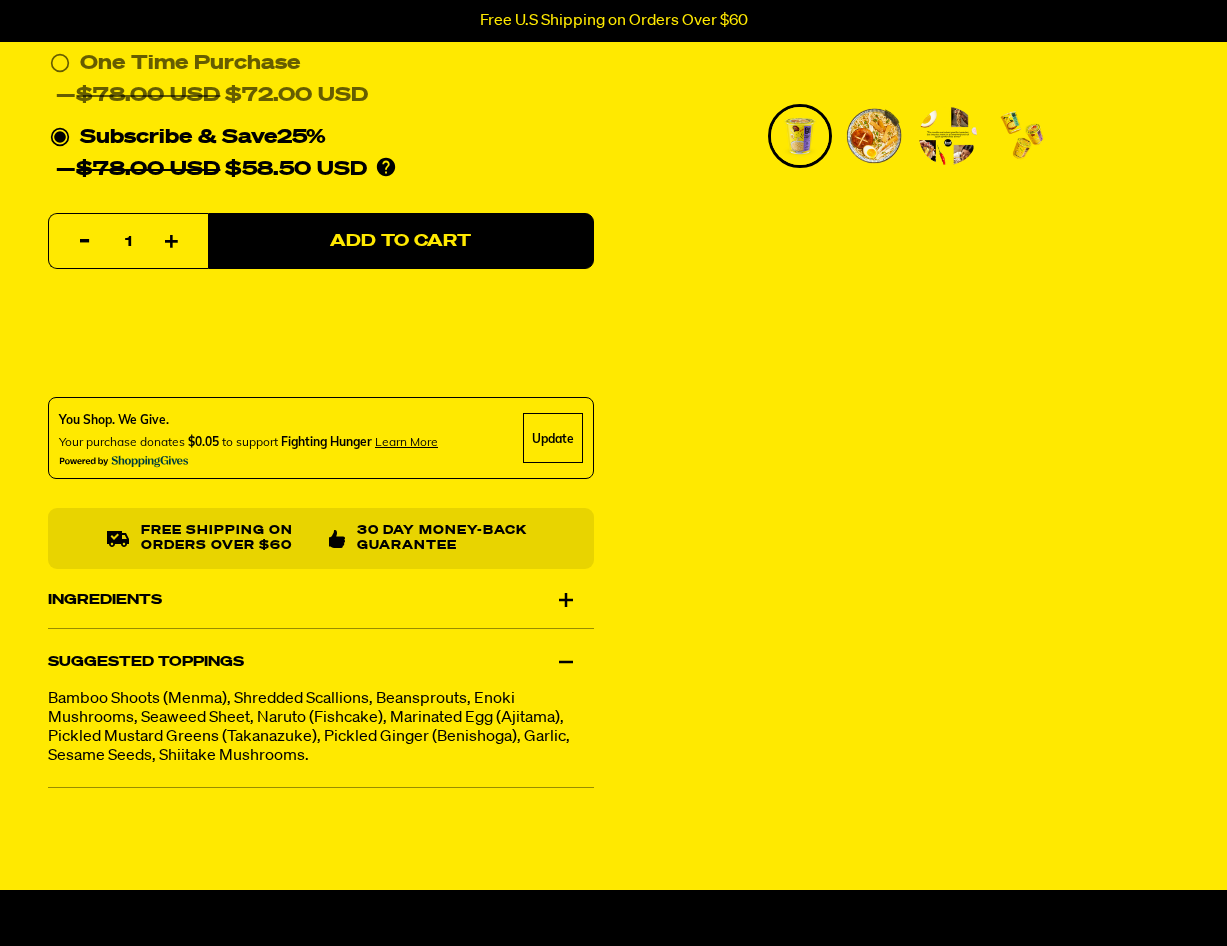 scroll, scrollTop: 612, scrollLeft: 0, axis: vertical 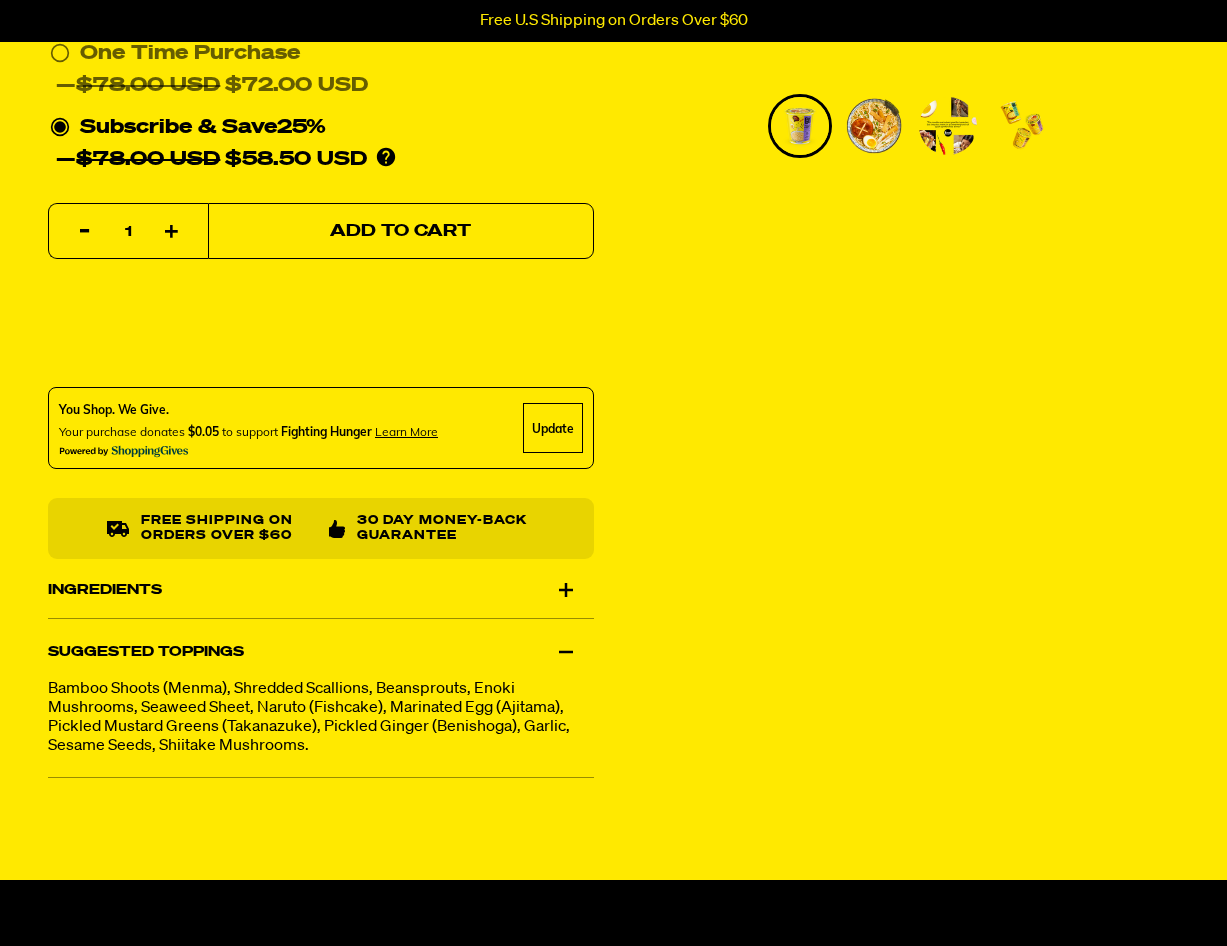 click on "Add to Cart" at bounding box center [400, 231] 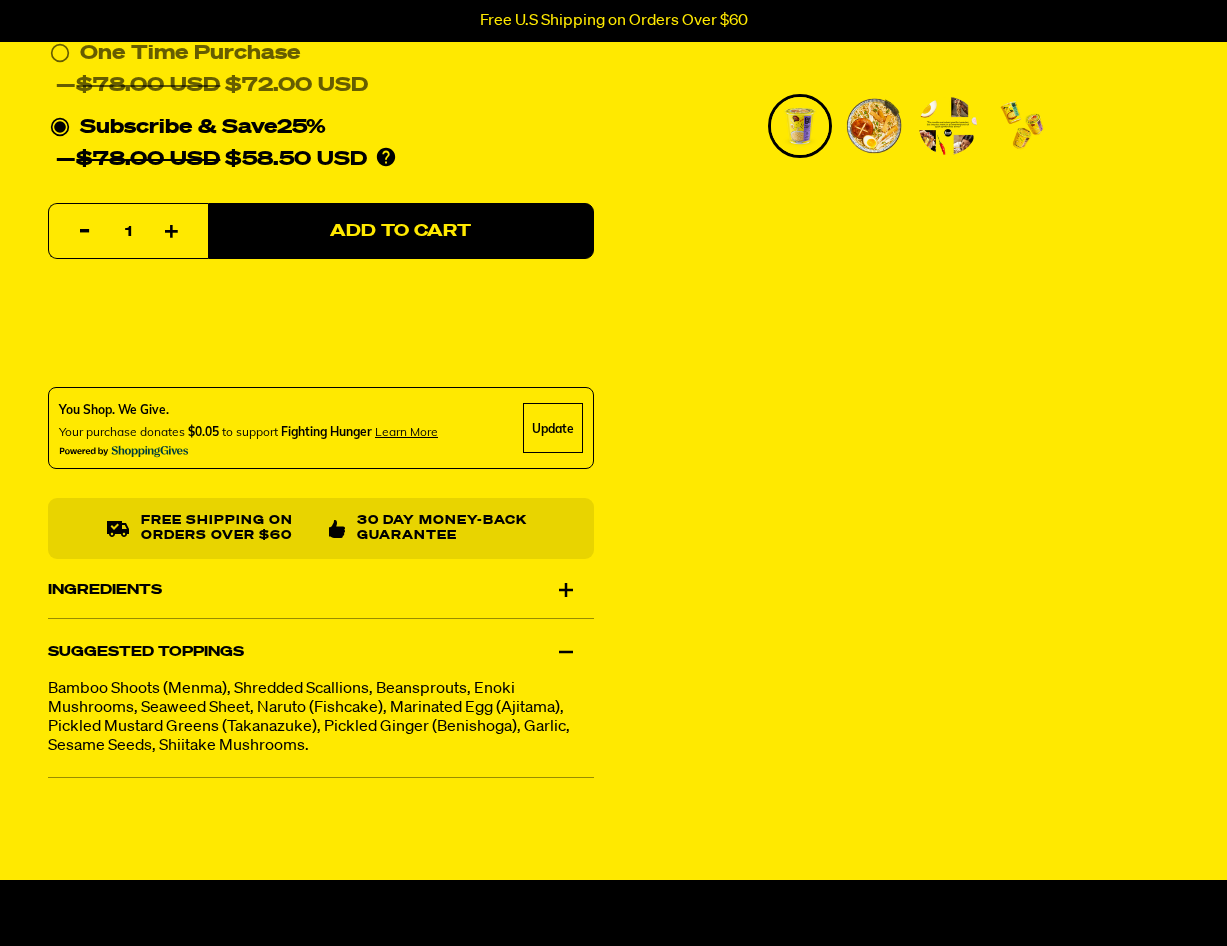 select on "Every 30 Days" 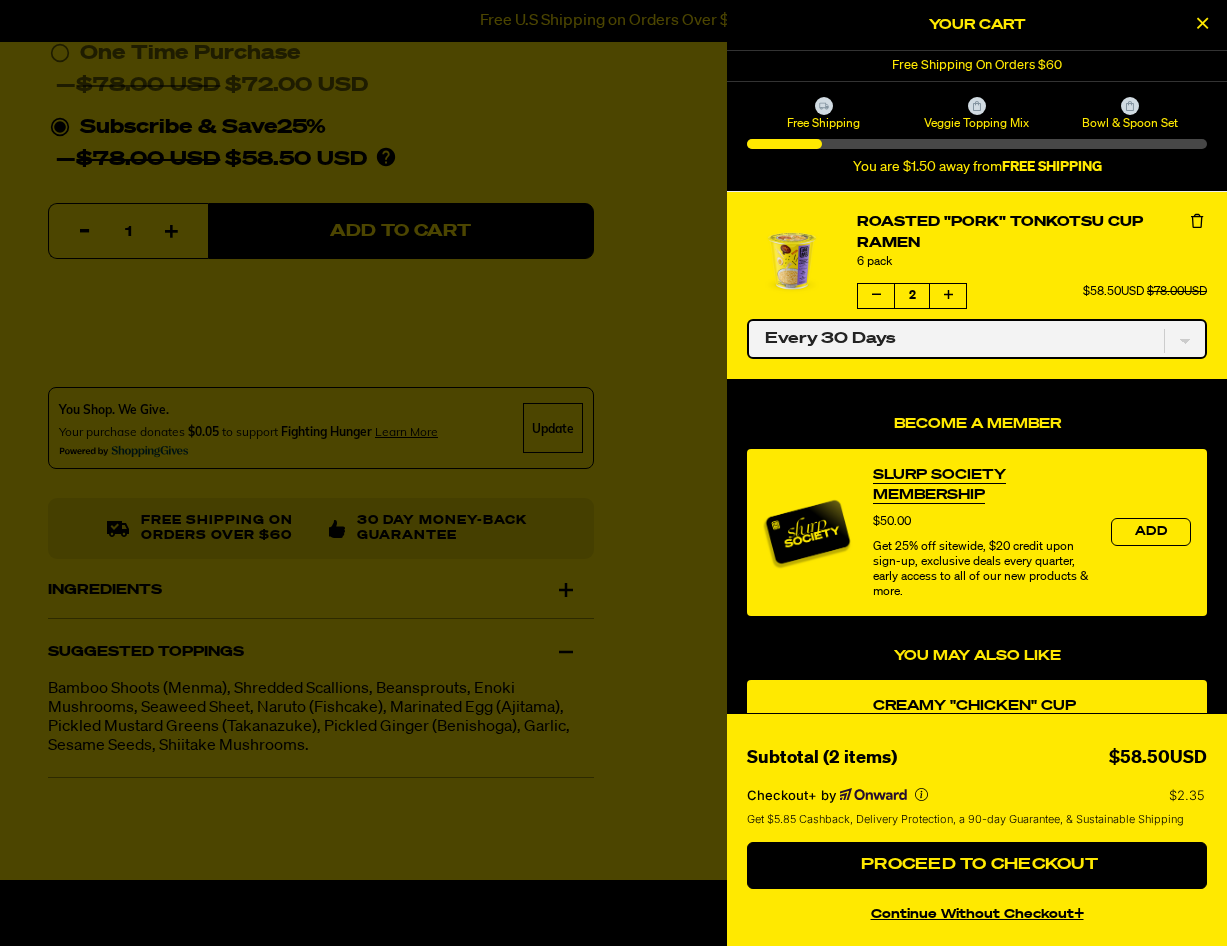 click on "One-time only   Every 30 Days" at bounding box center (977, 339) 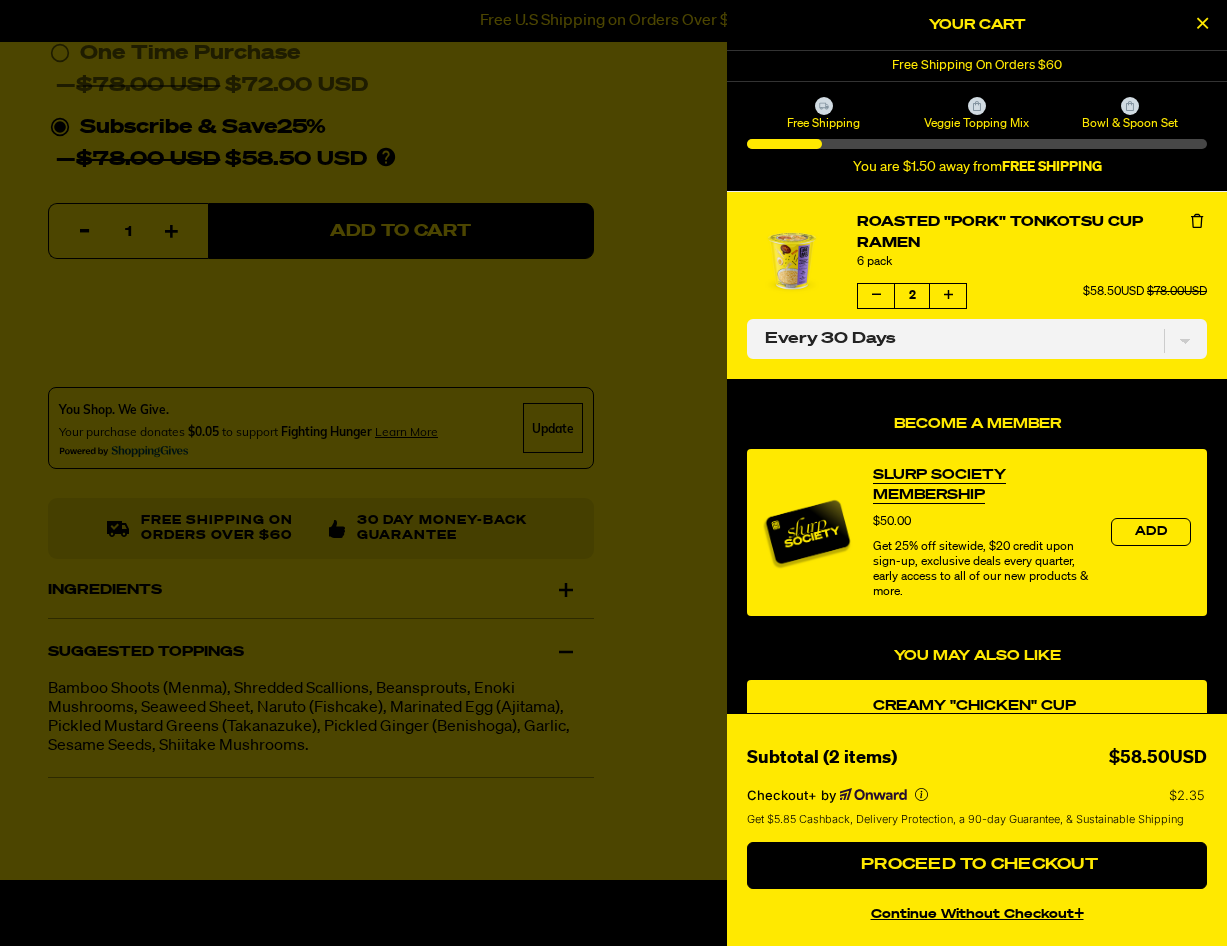 click on "Get 25% off sitewide, $20 credit upon sign-up, exclusive deals every quarter, early access to all of our new products & more." at bounding box center [982, 570] 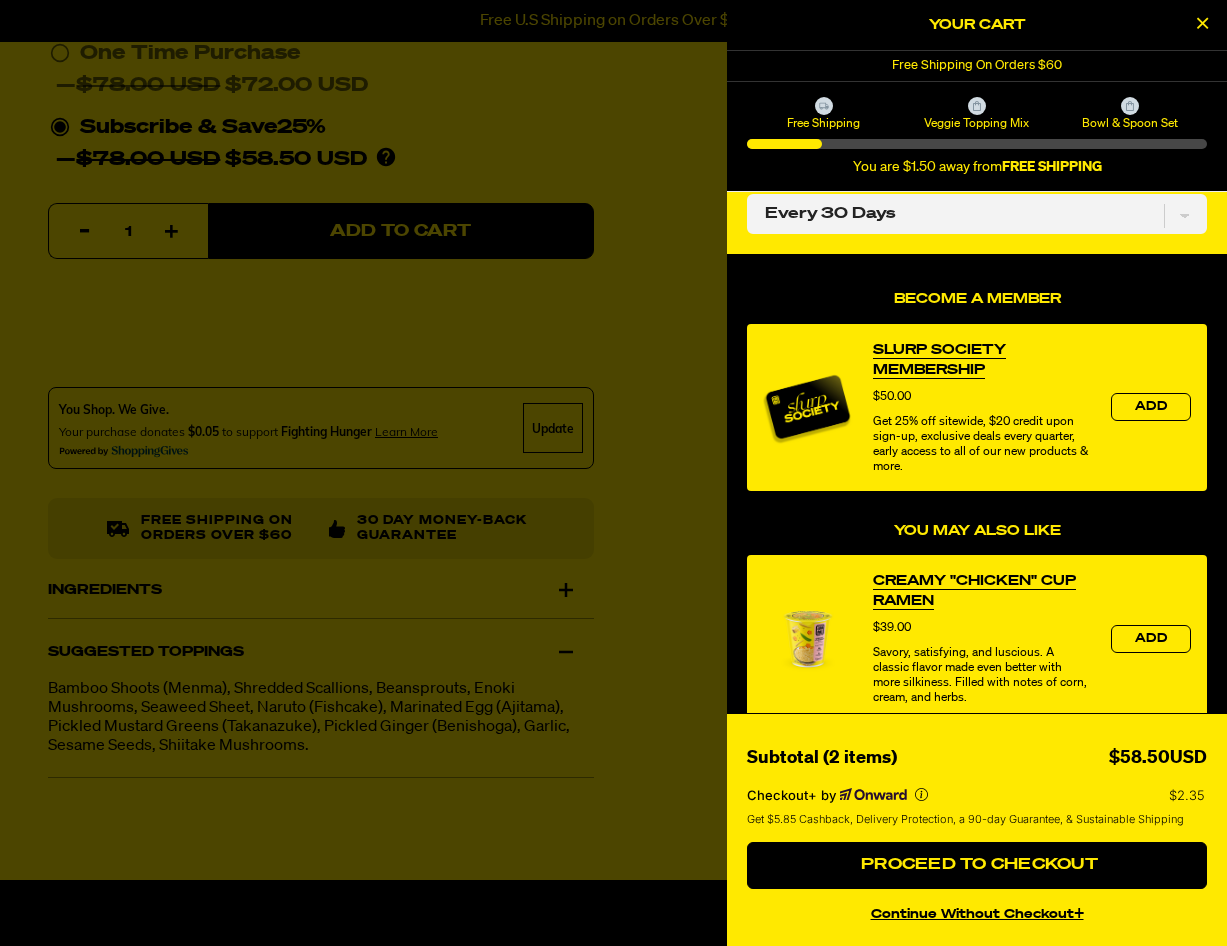 scroll, scrollTop: 0, scrollLeft: 0, axis: both 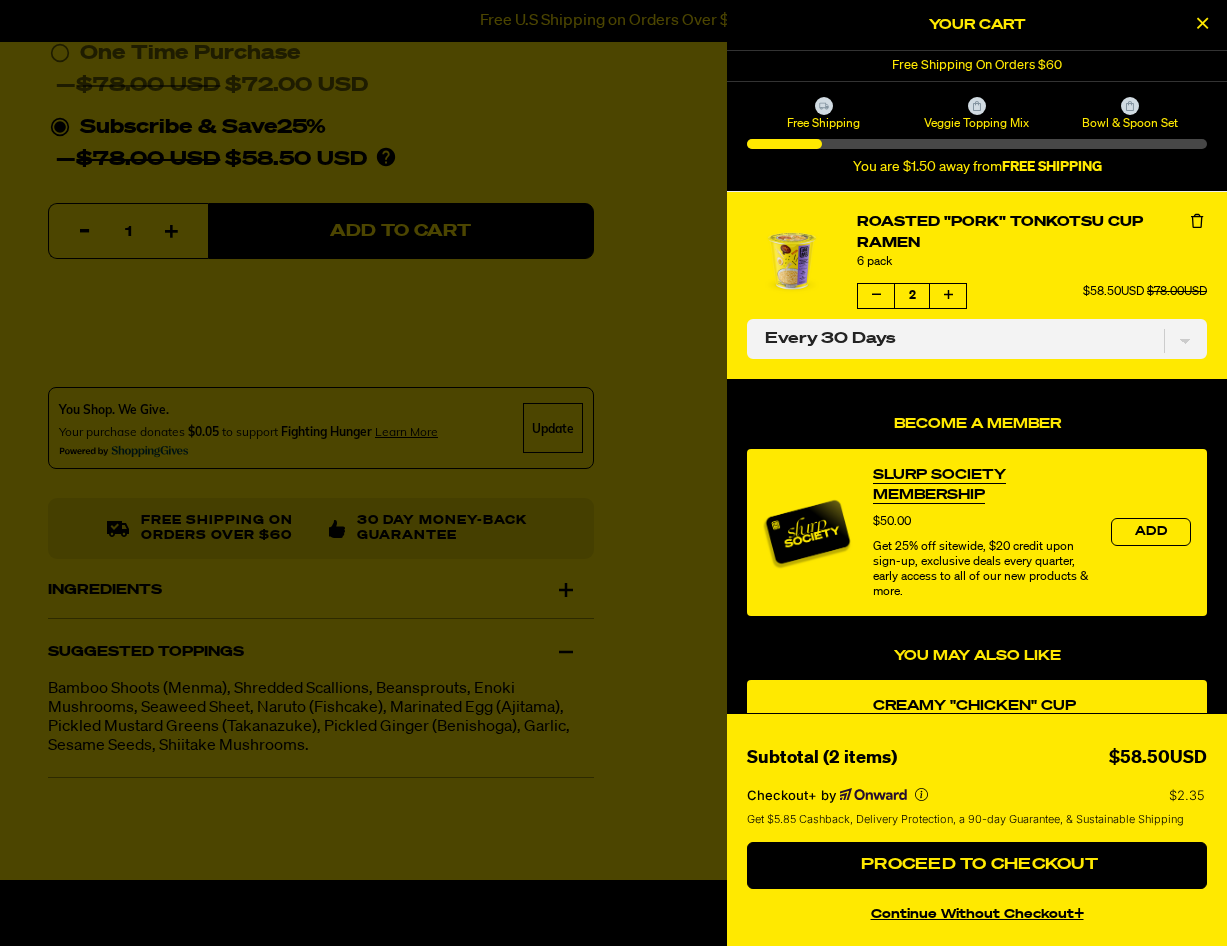 click at bounding box center (1197, 221) 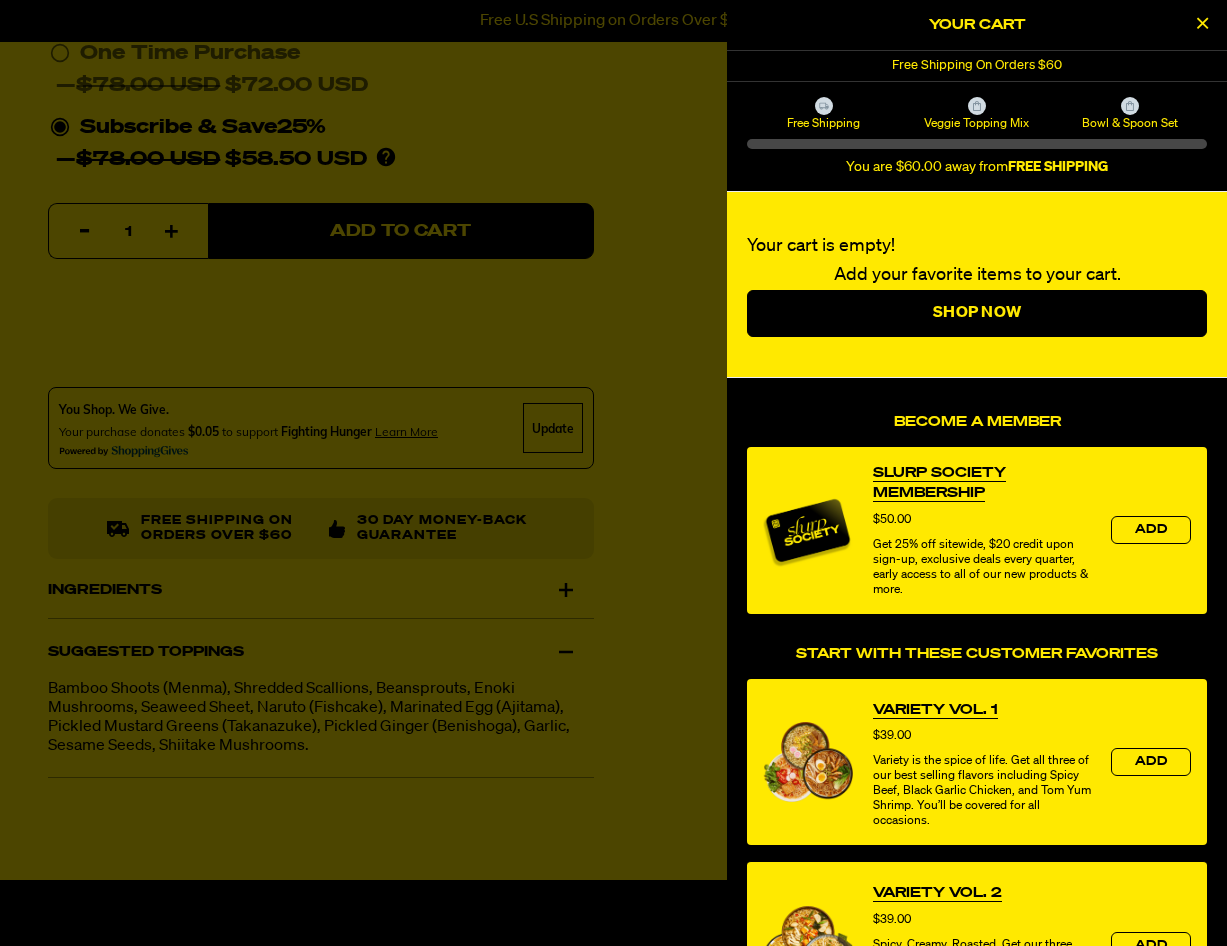 click at bounding box center [613, 473] 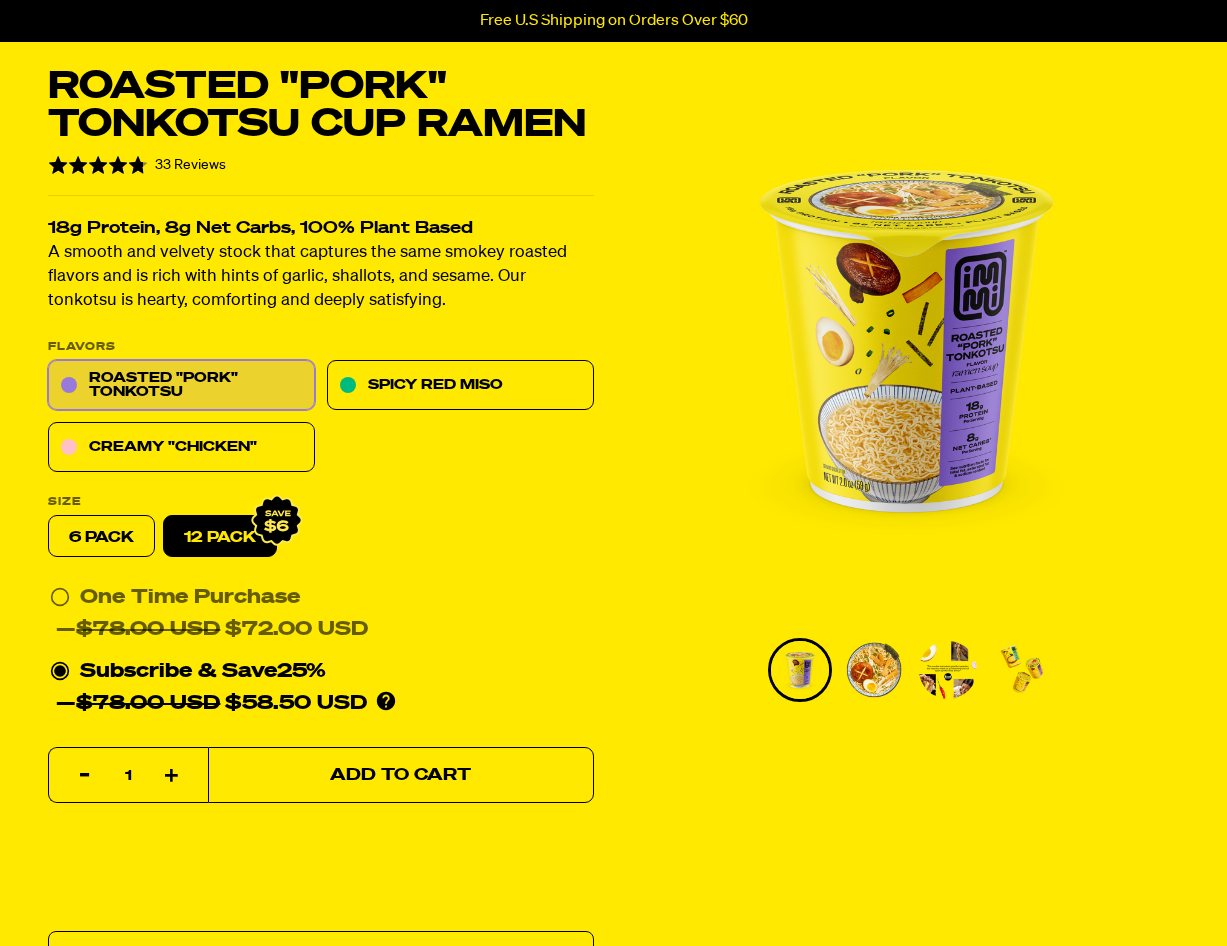 scroll, scrollTop: 0, scrollLeft: 0, axis: both 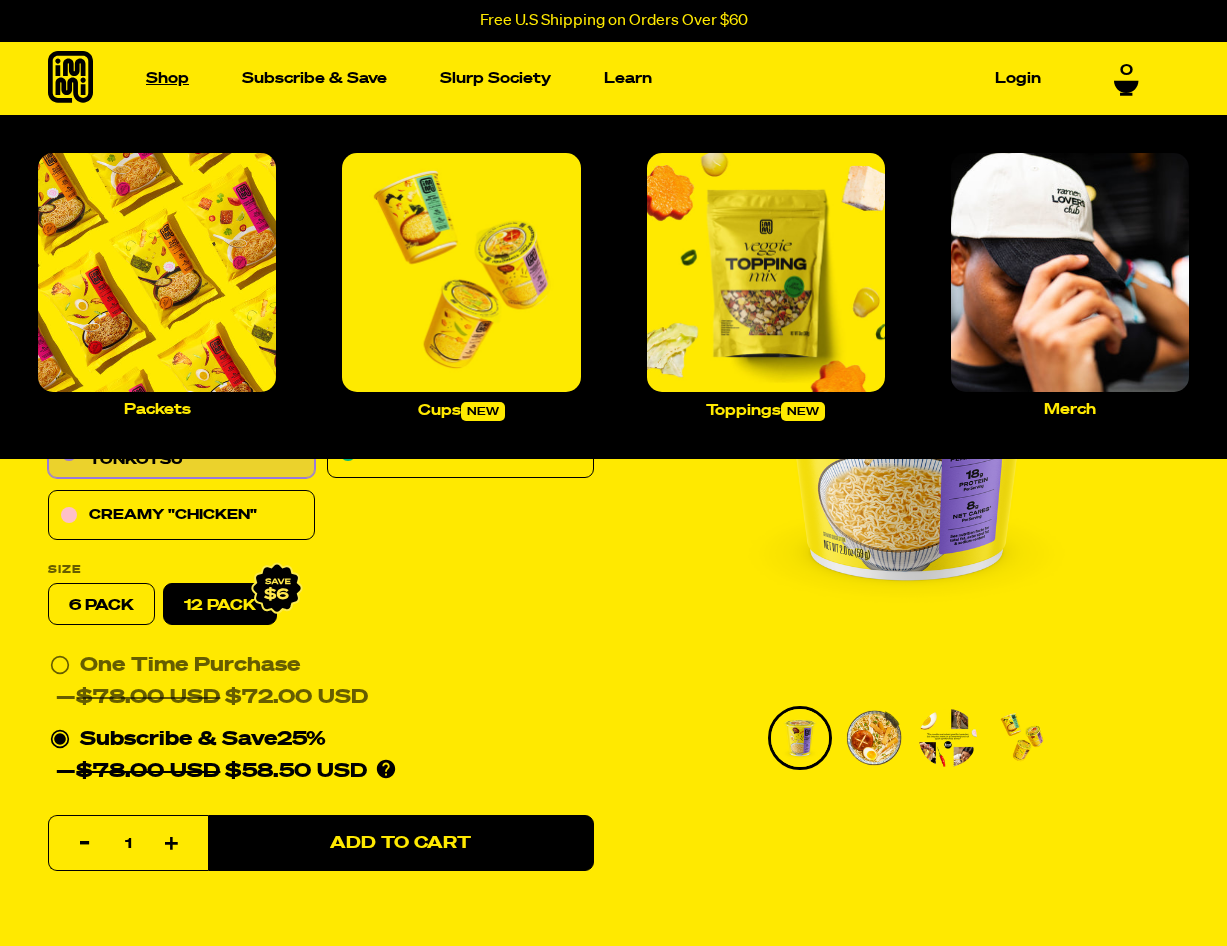 click on "Shop" at bounding box center (167, 78) 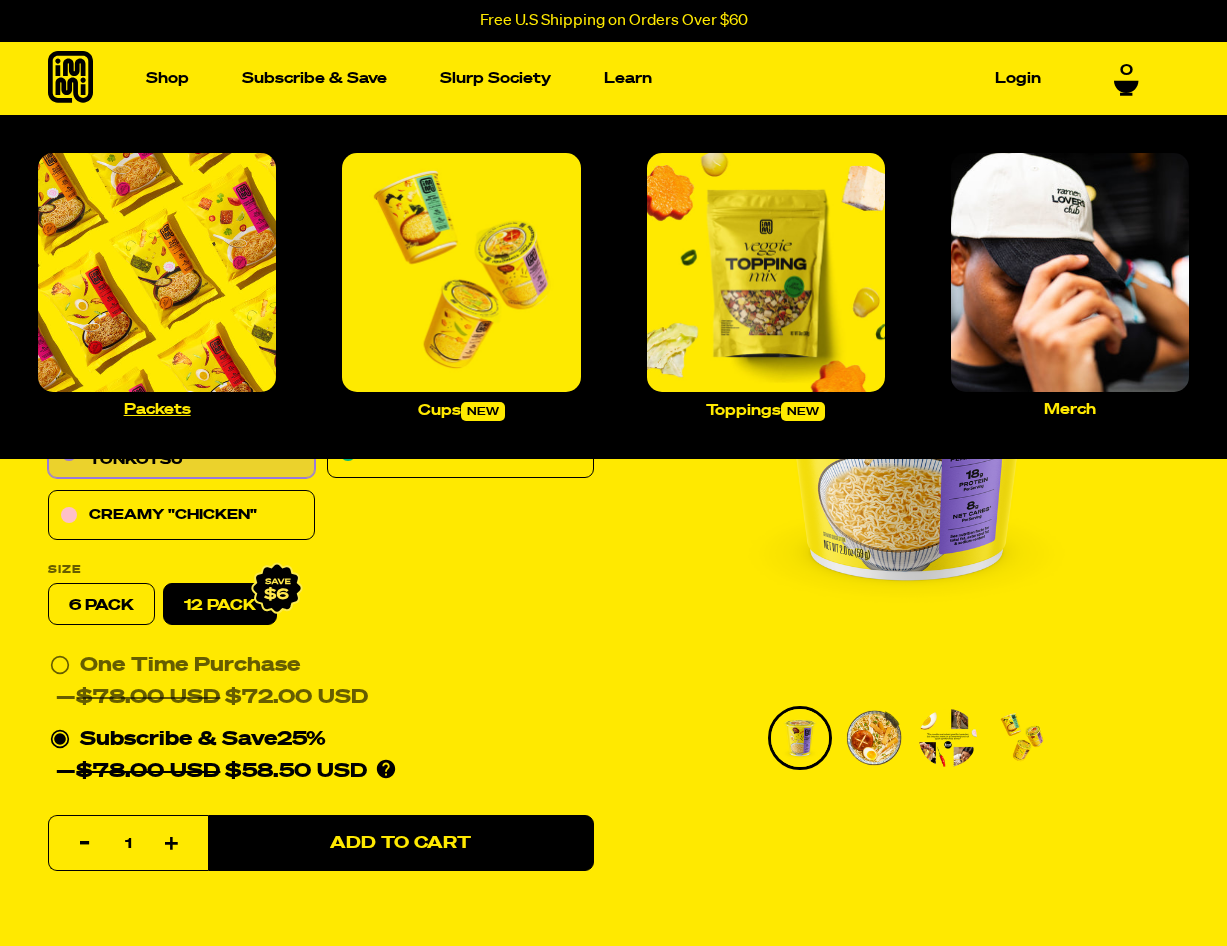 click at bounding box center [157, 272] 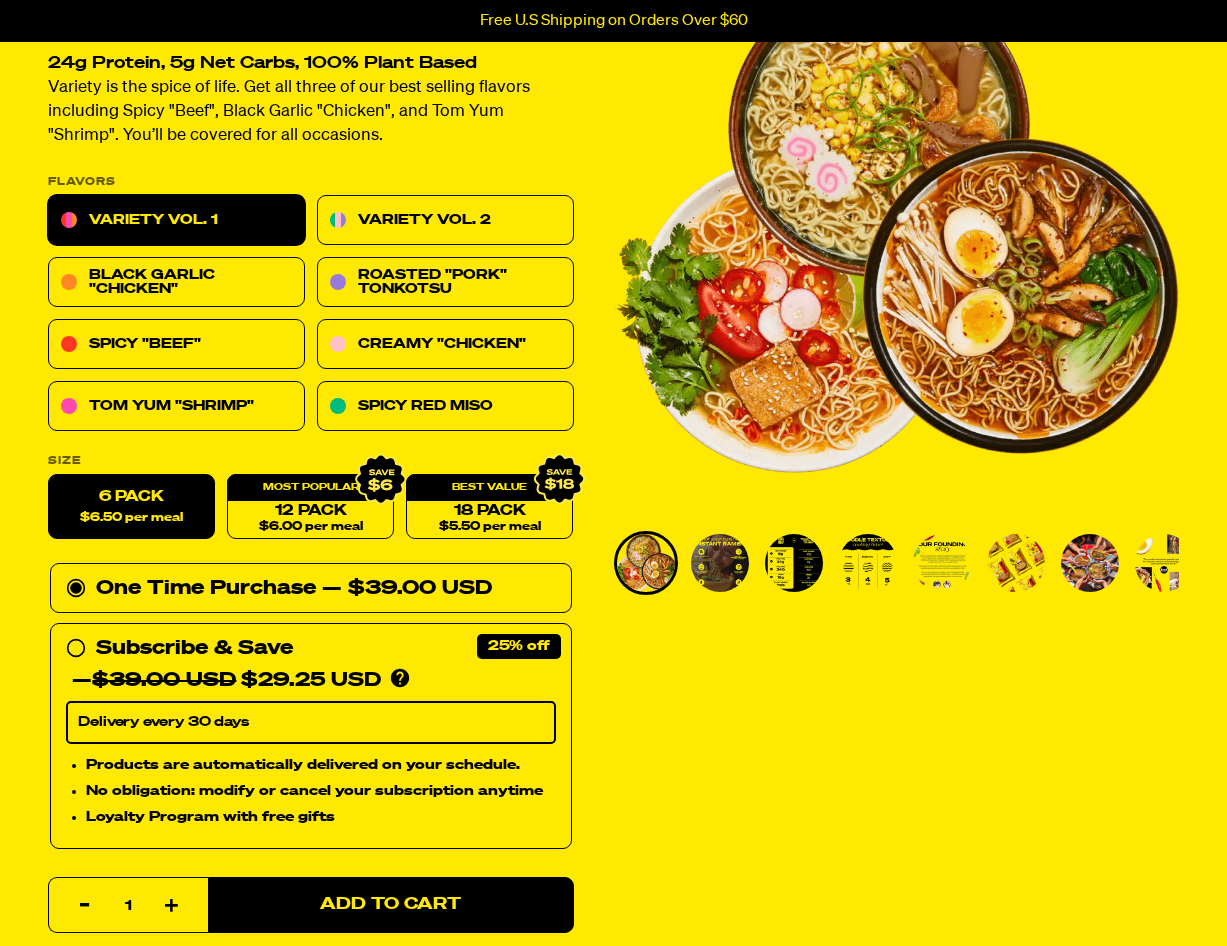 scroll, scrollTop: 238, scrollLeft: 0, axis: vertical 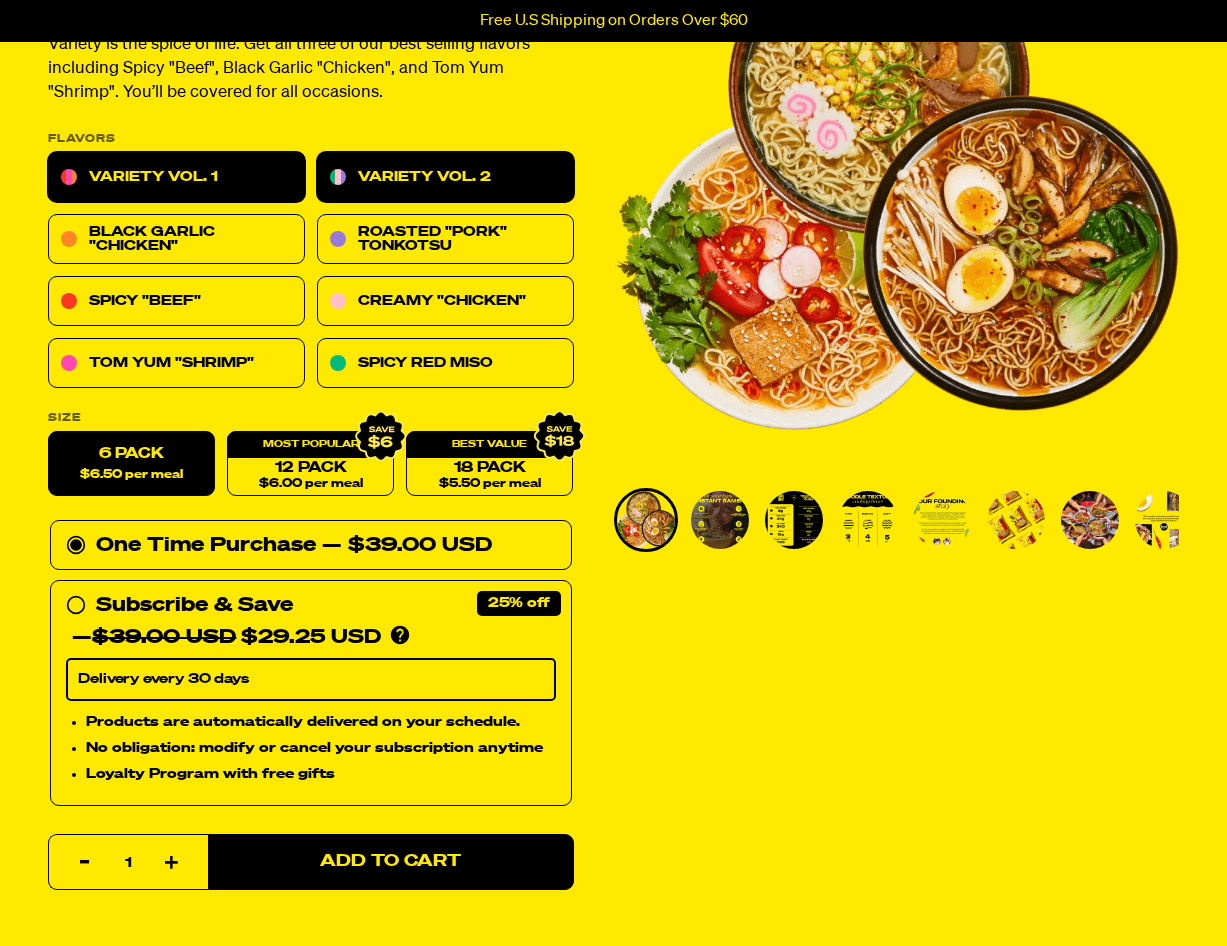 click on "Variety Vol. 2" at bounding box center [445, 178] 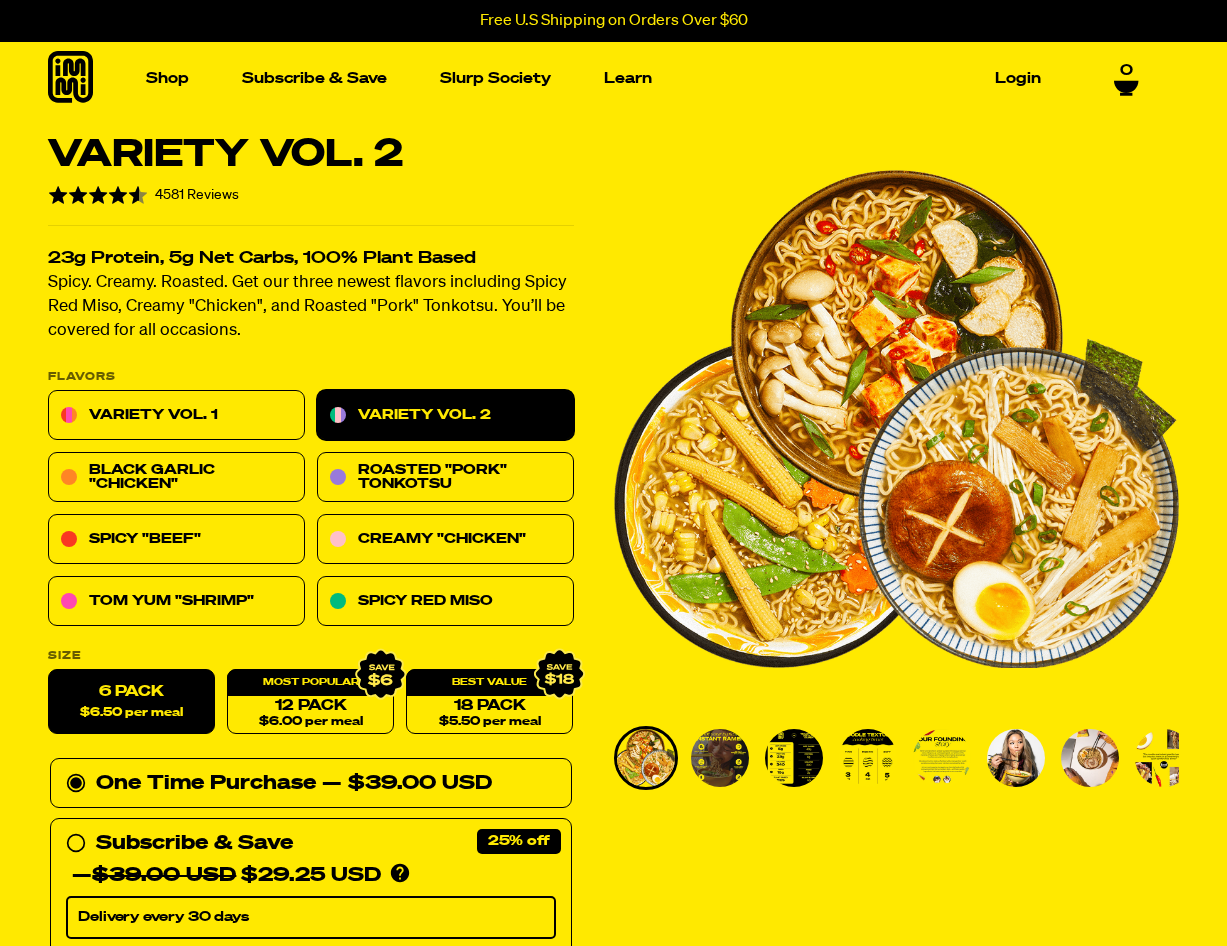 scroll, scrollTop: 0, scrollLeft: 0, axis: both 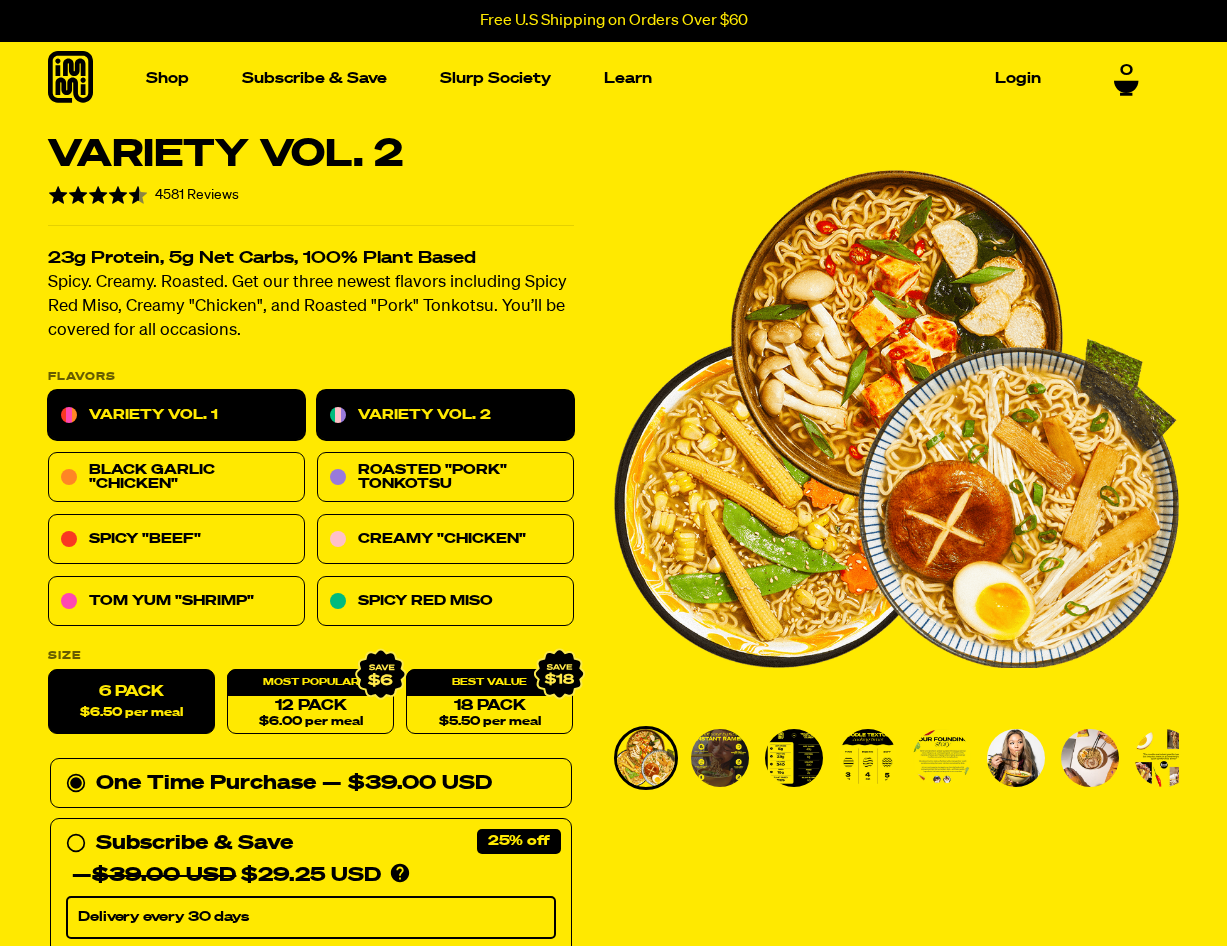 click on "Variety Vol. 1" at bounding box center (176, 416) 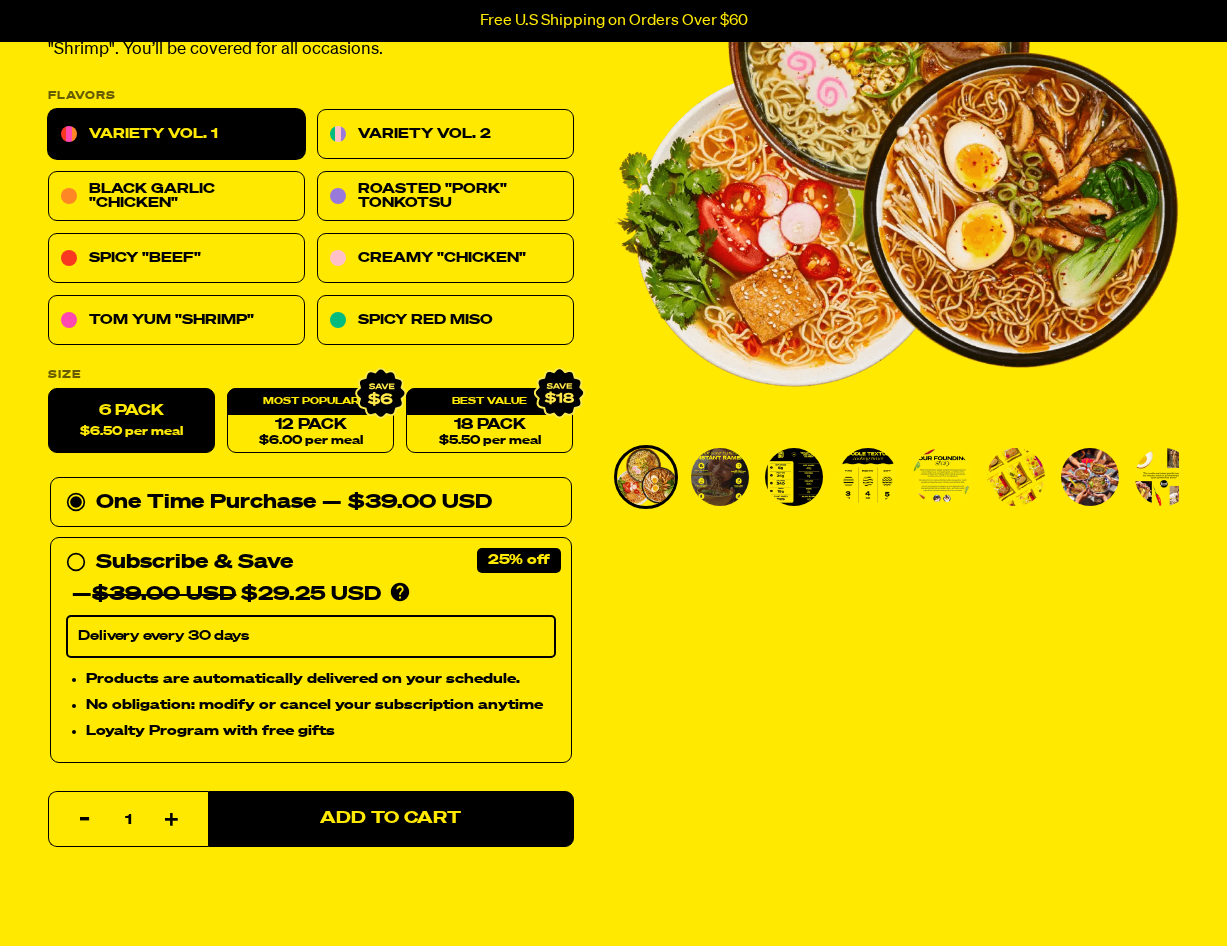 scroll, scrollTop: 340, scrollLeft: 0, axis: vertical 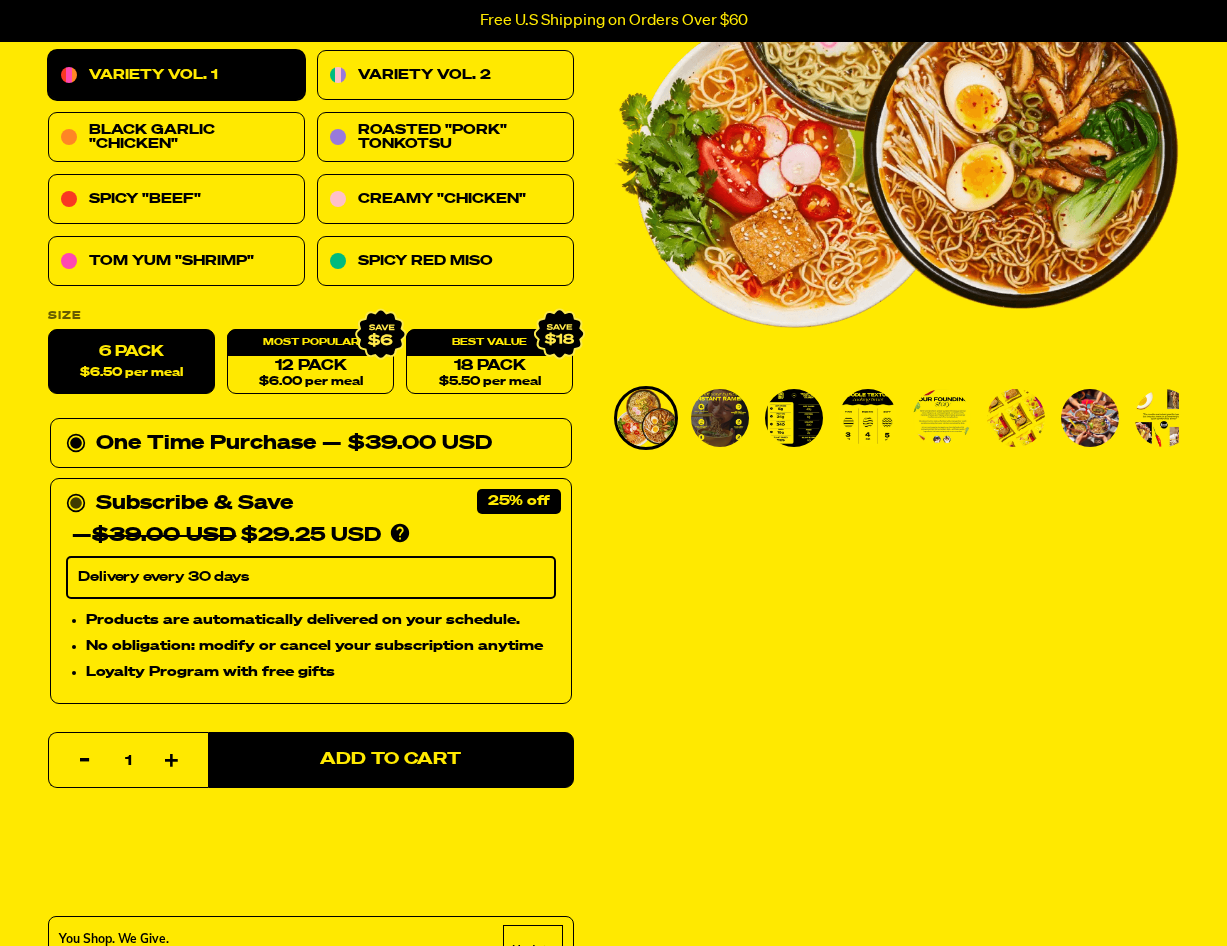 click 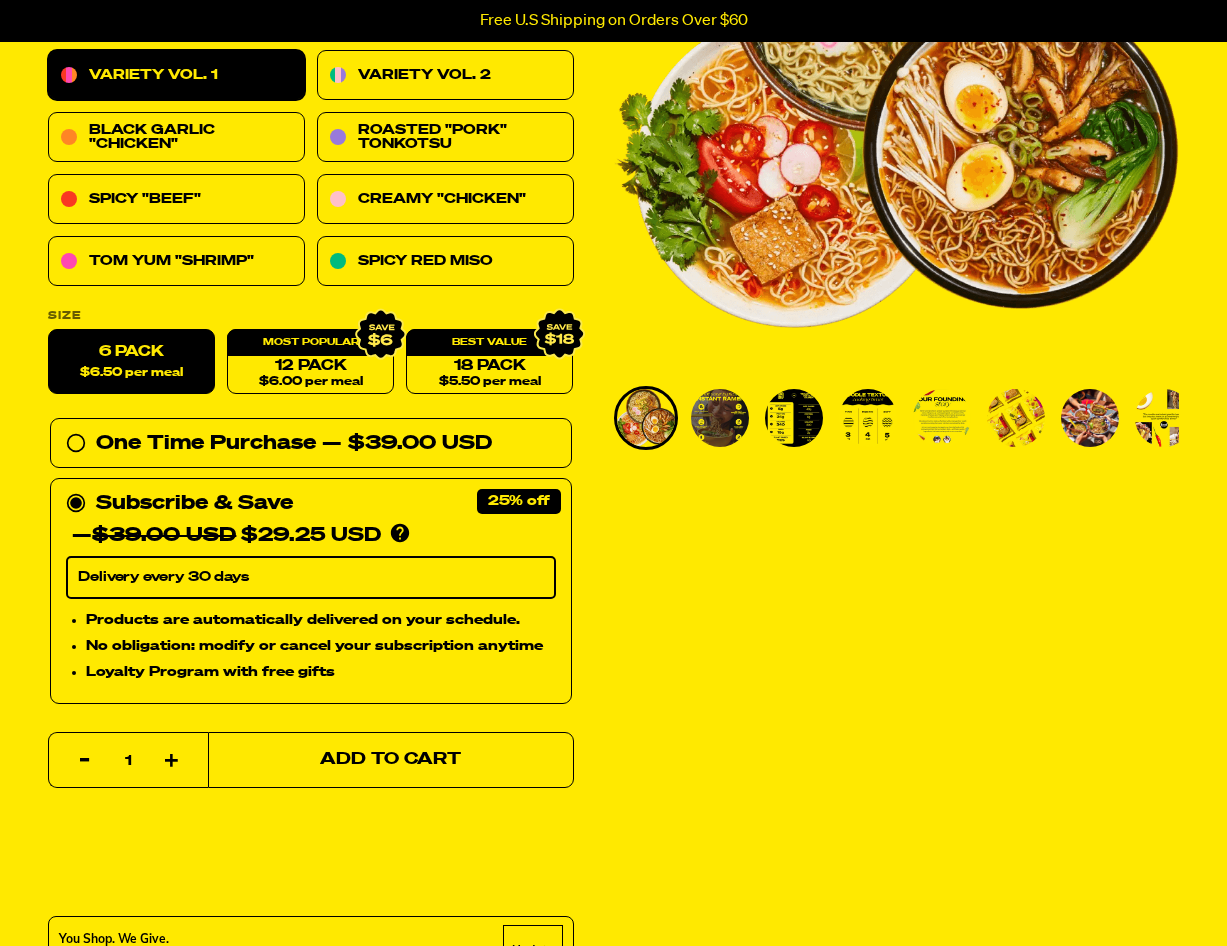 click on "Add to Cart" at bounding box center (390, 760) 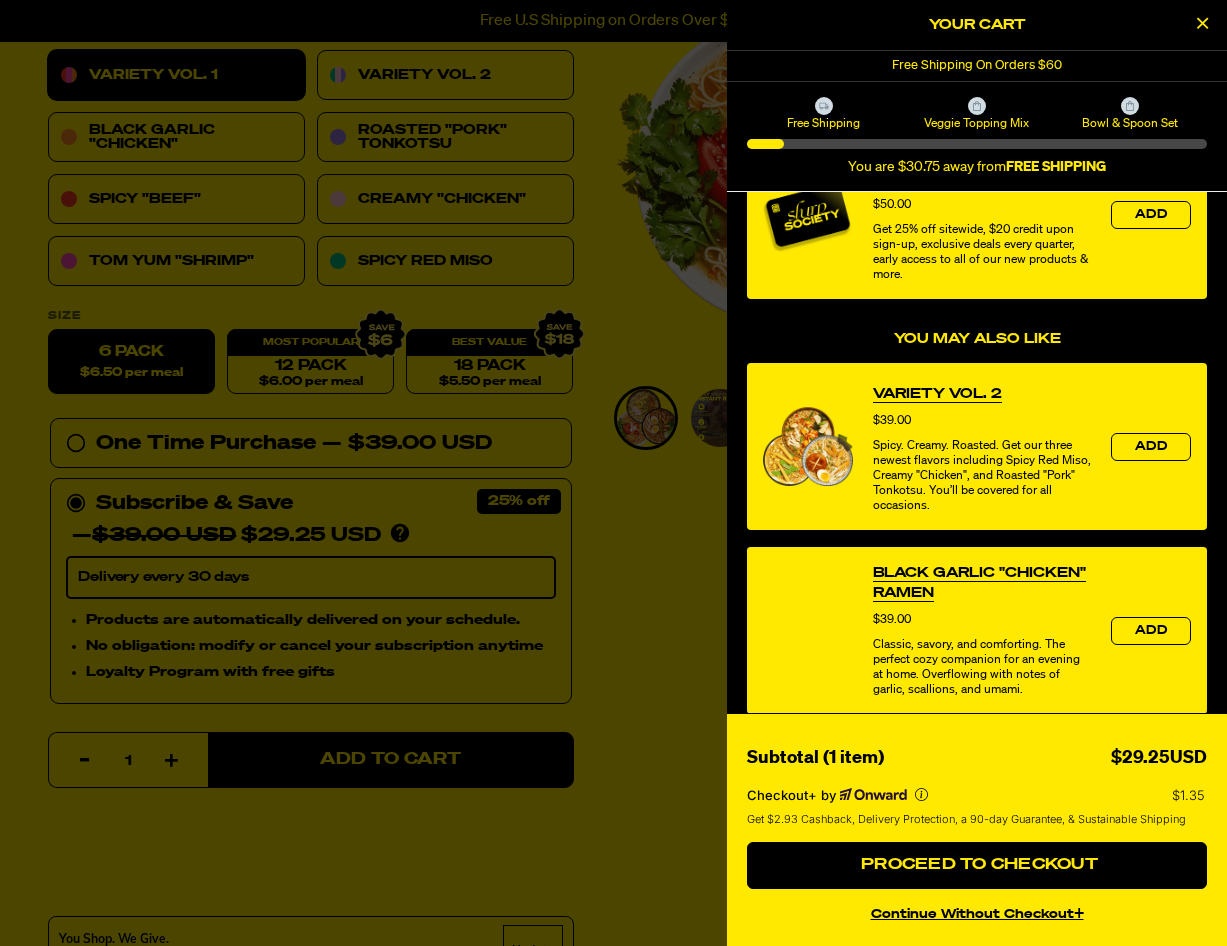 scroll, scrollTop: 324, scrollLeft: 0, axis: vertical 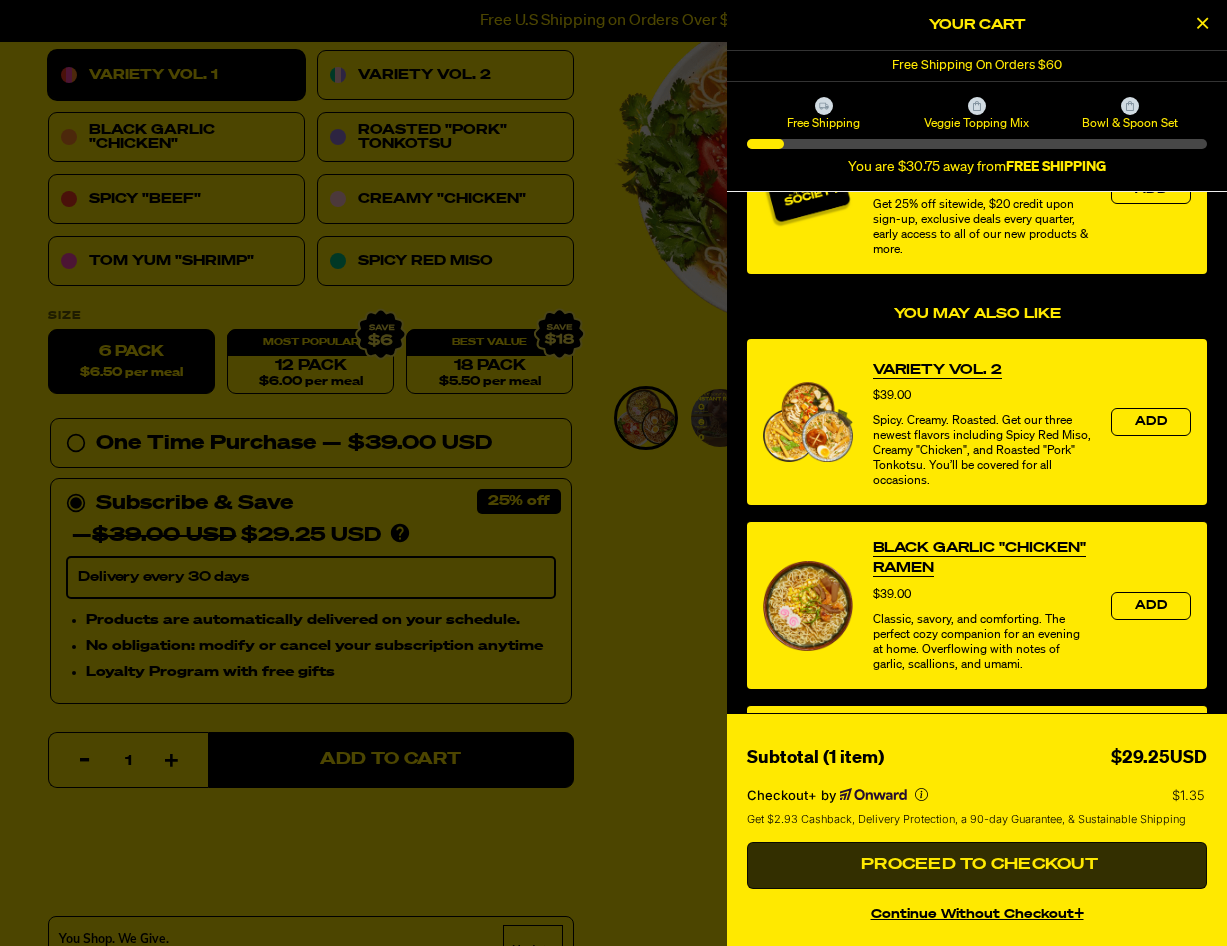 click on "Proceed to Checkout" at bounding box center (977, 865) 